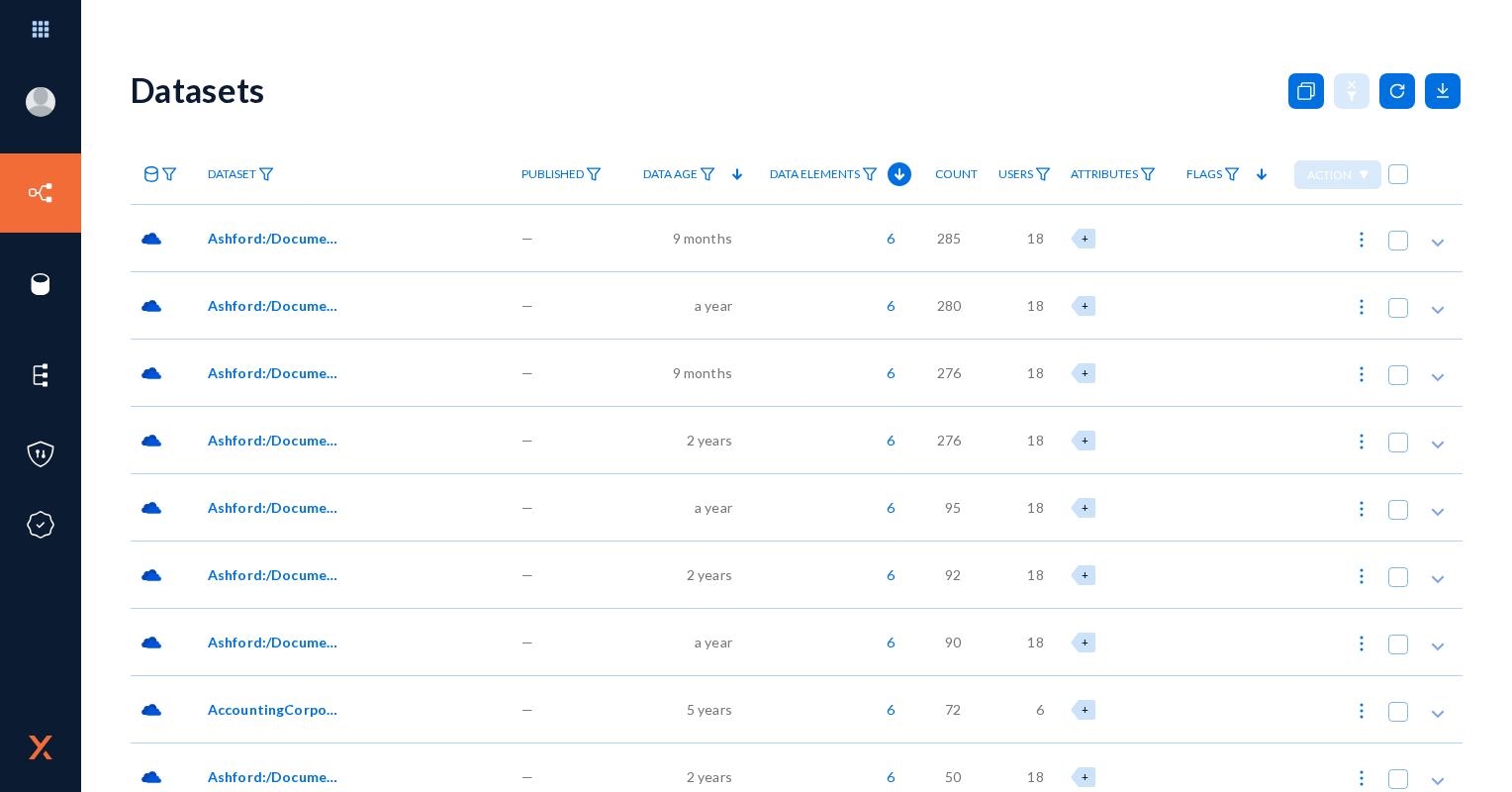 scroll, scrollTop: 0, scrollLeft: 0, axis: both 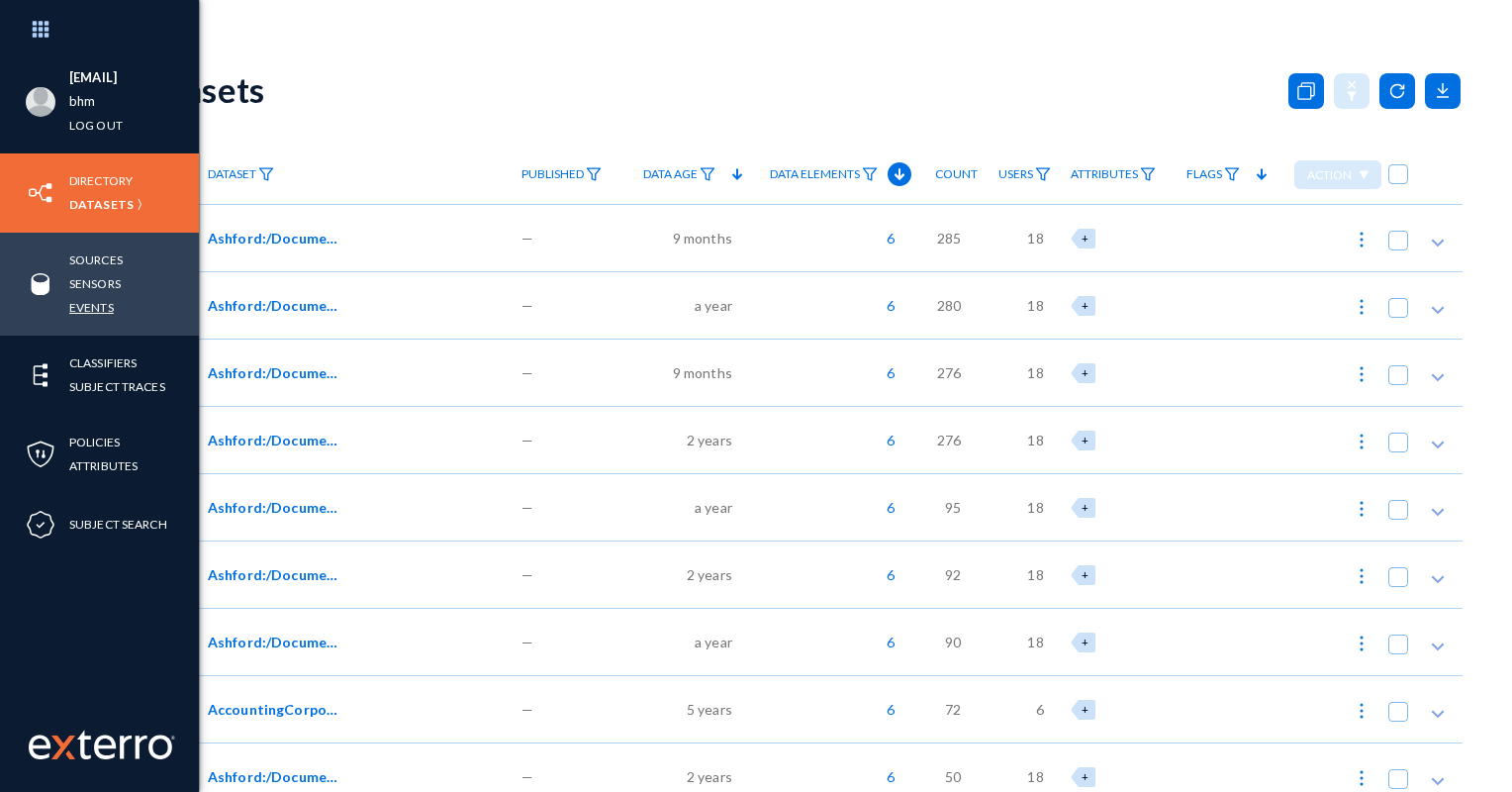 click on "Events" at bounding box center [91, 307] 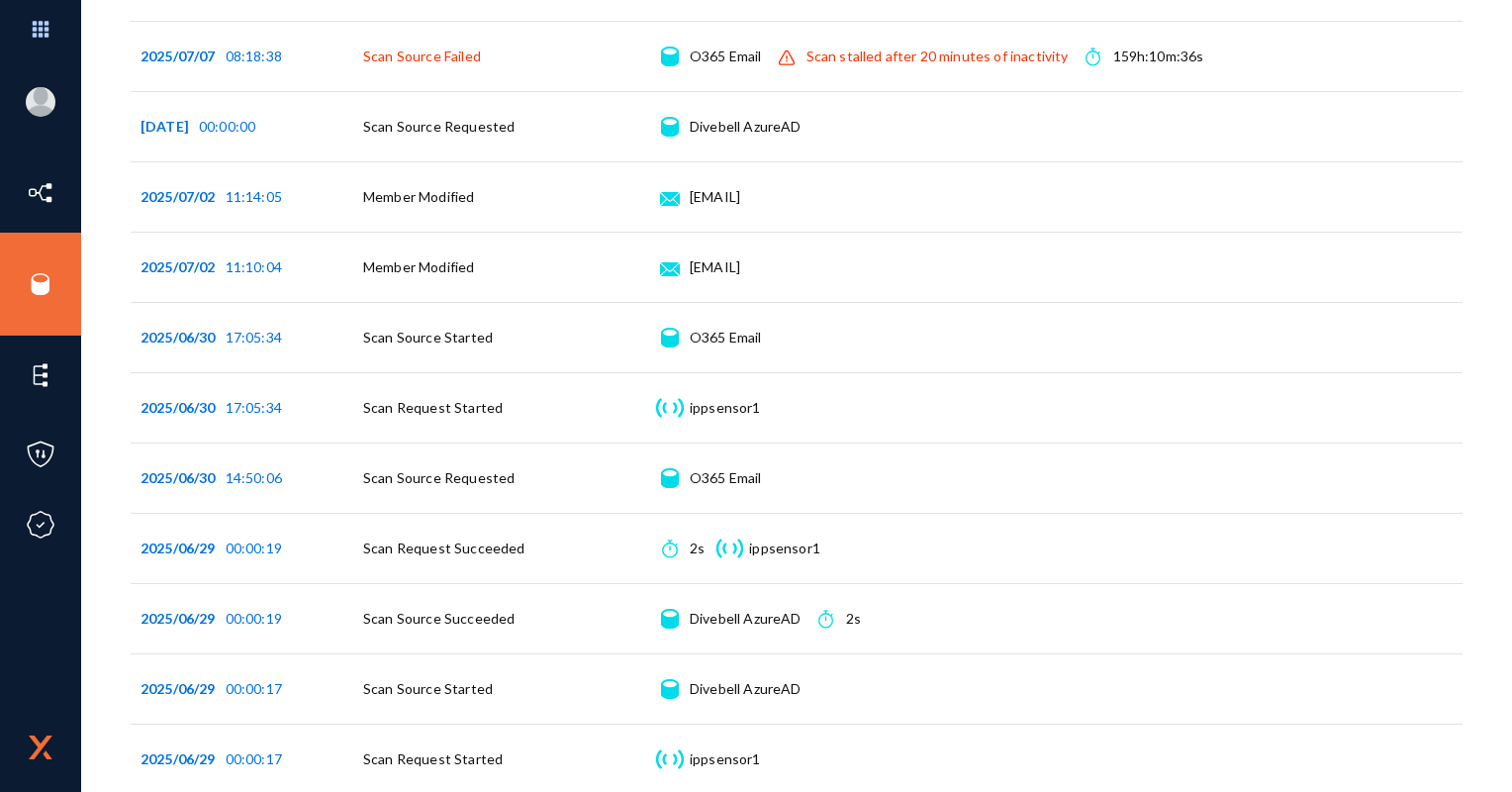 scroll, scrollTop: 0, scrollLeft: 0, axis: both 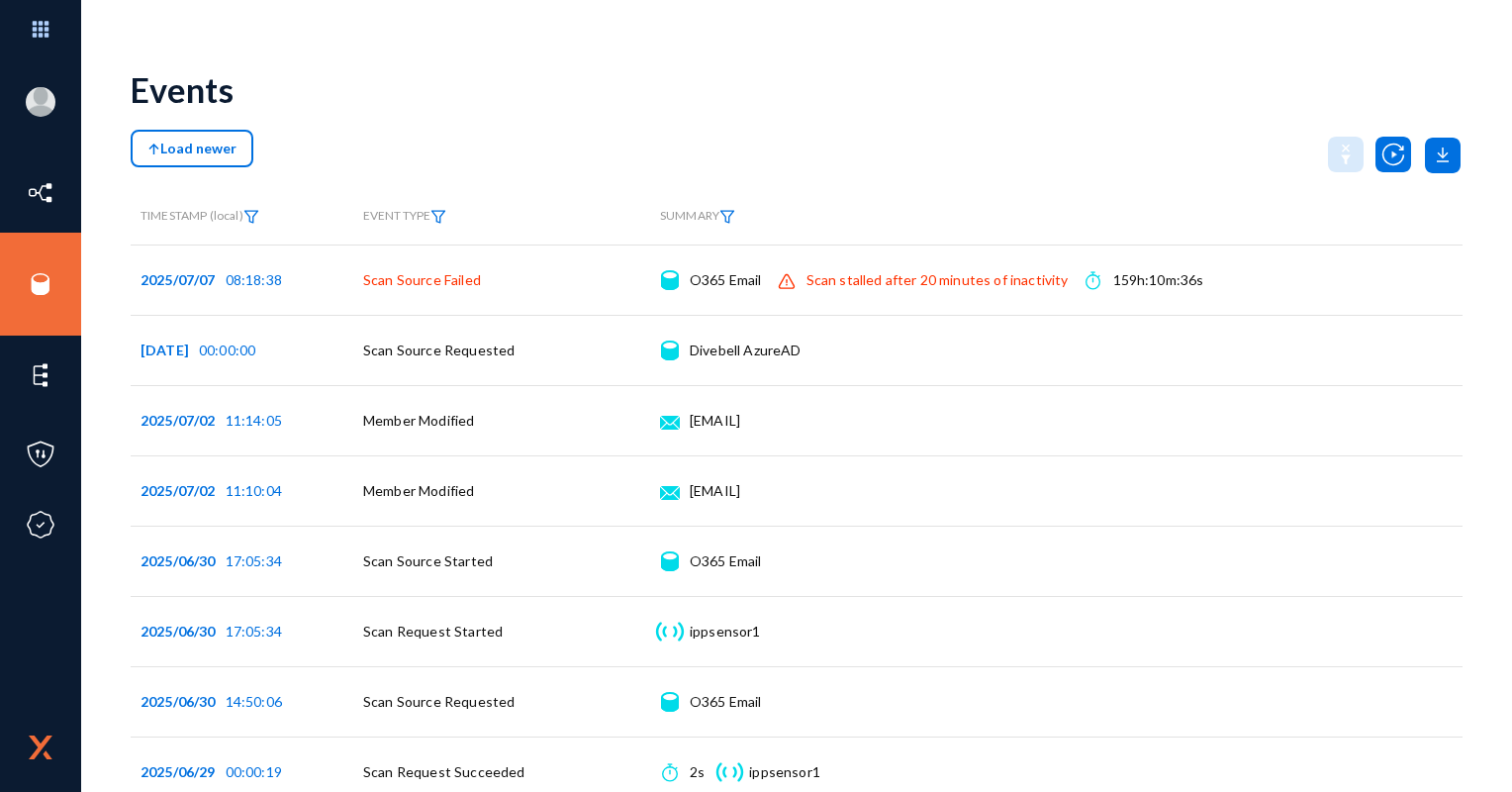 click on "Events" at bounding box center [797, 89] 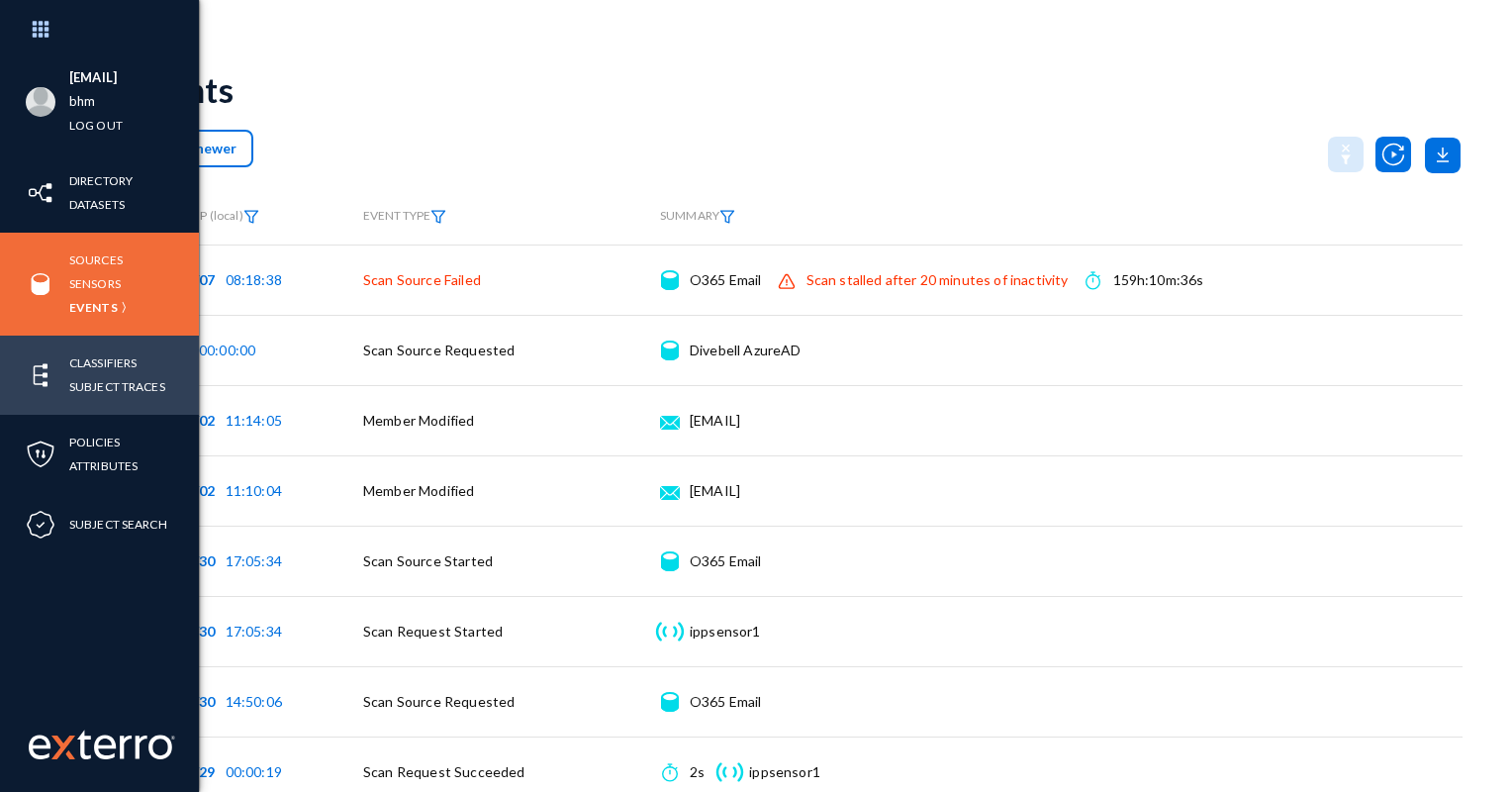 click at bounding box center [41, 193] 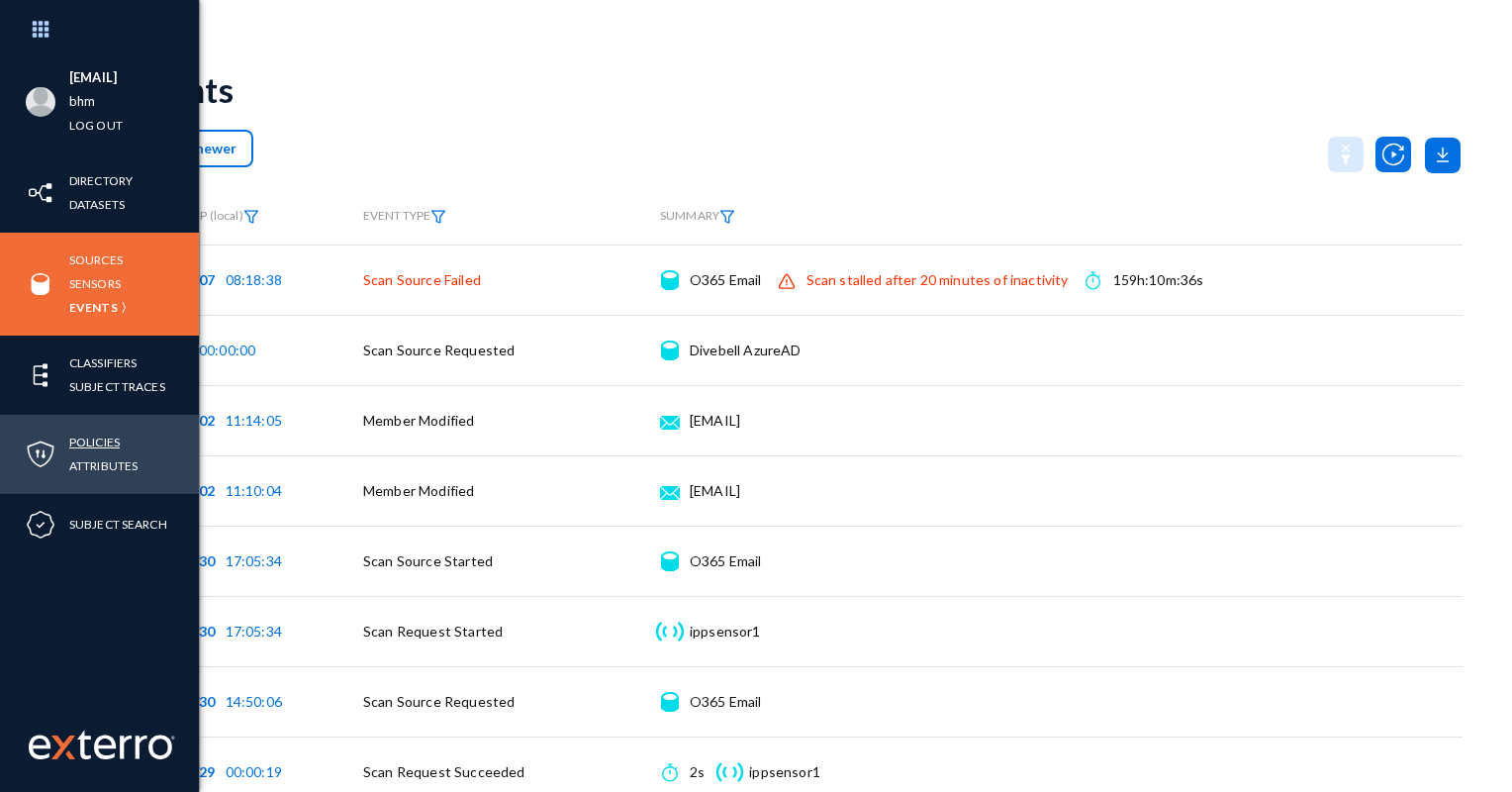click on "Policies" at bounding box center (94, 442) 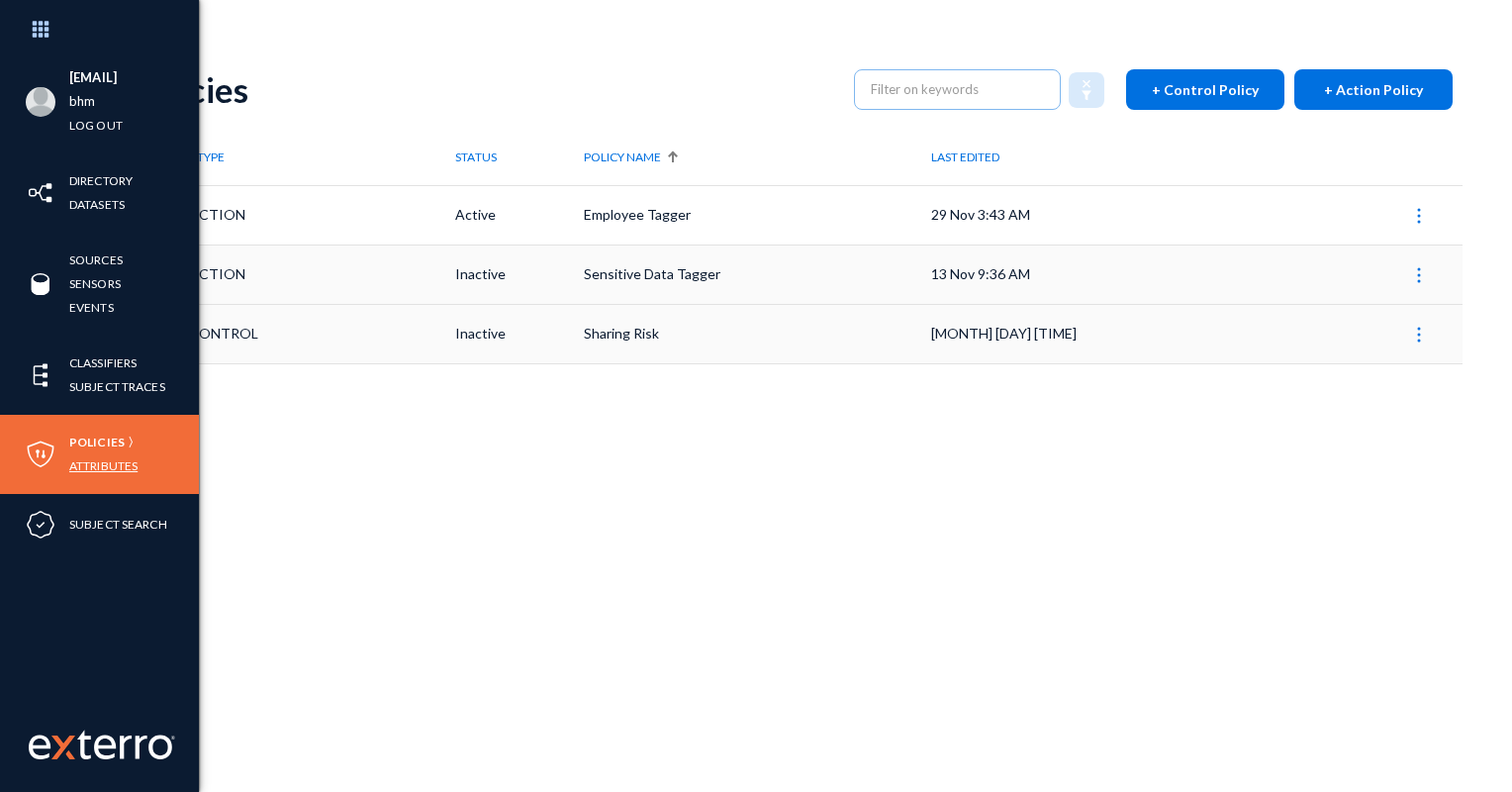 click on "Attributes" at bounding box center [103, 465] 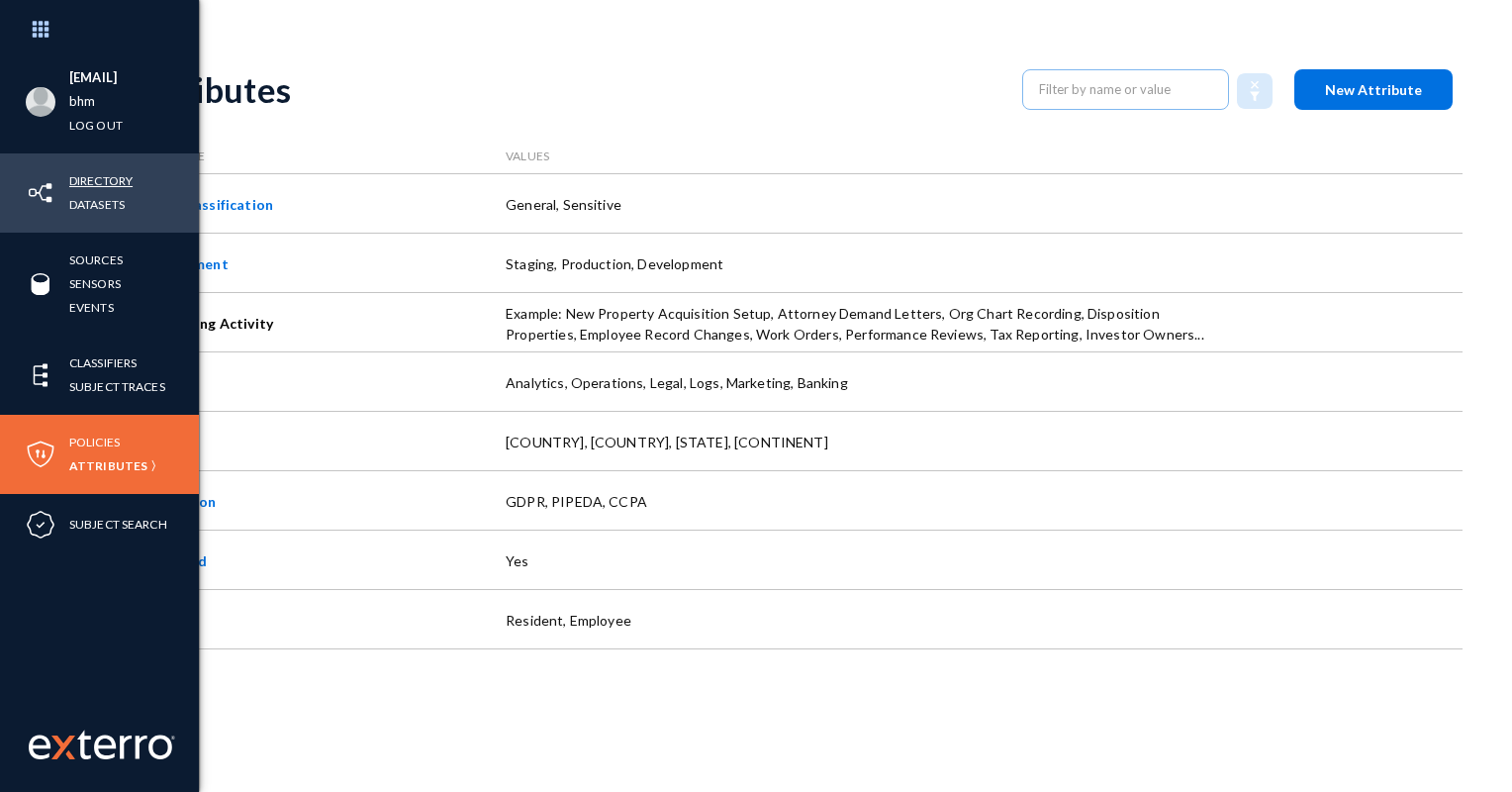 click on "Directory" at bounding box center [101, 180] 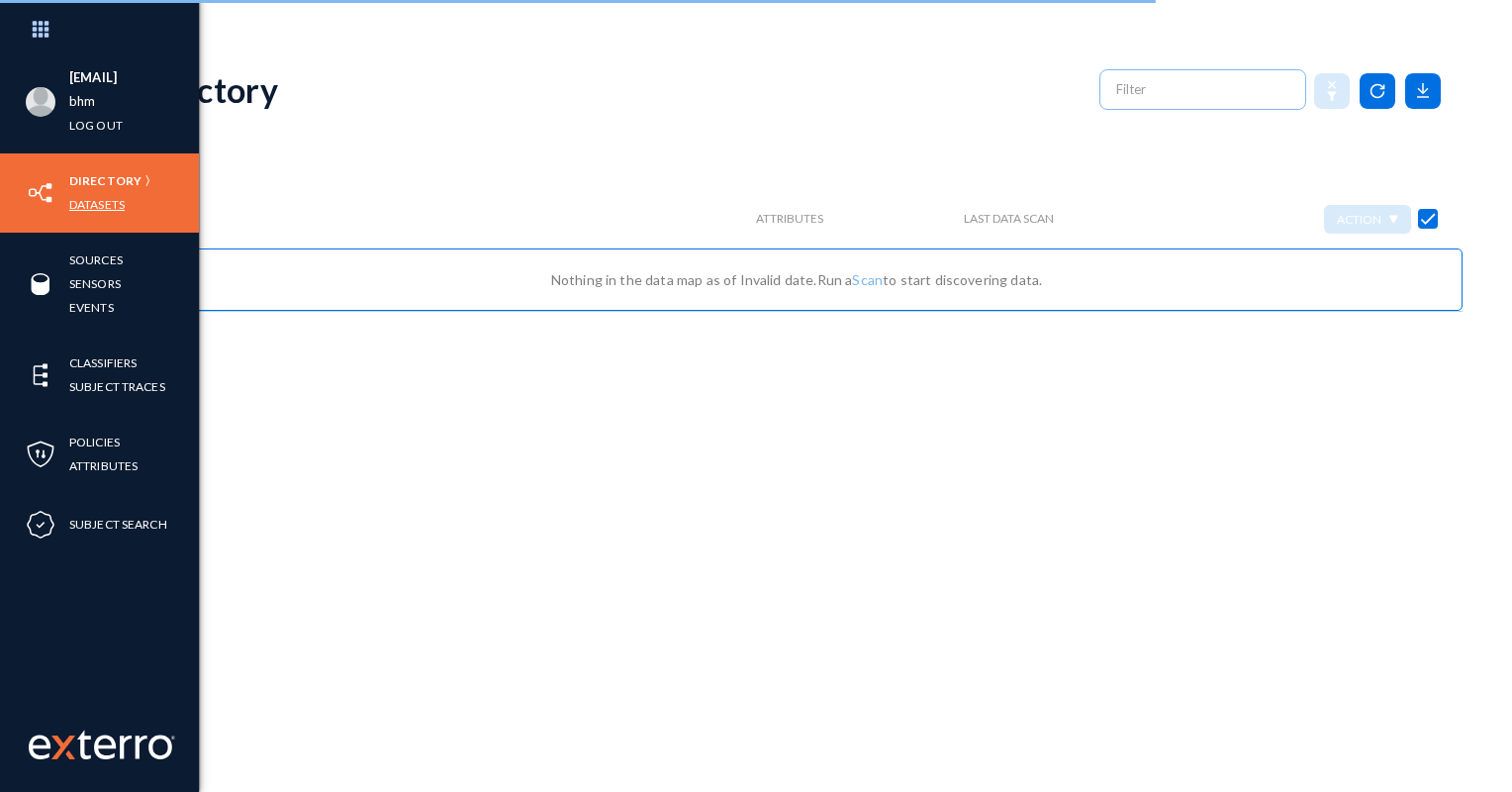 click on "Datasets" at bounding box center (97, 204) 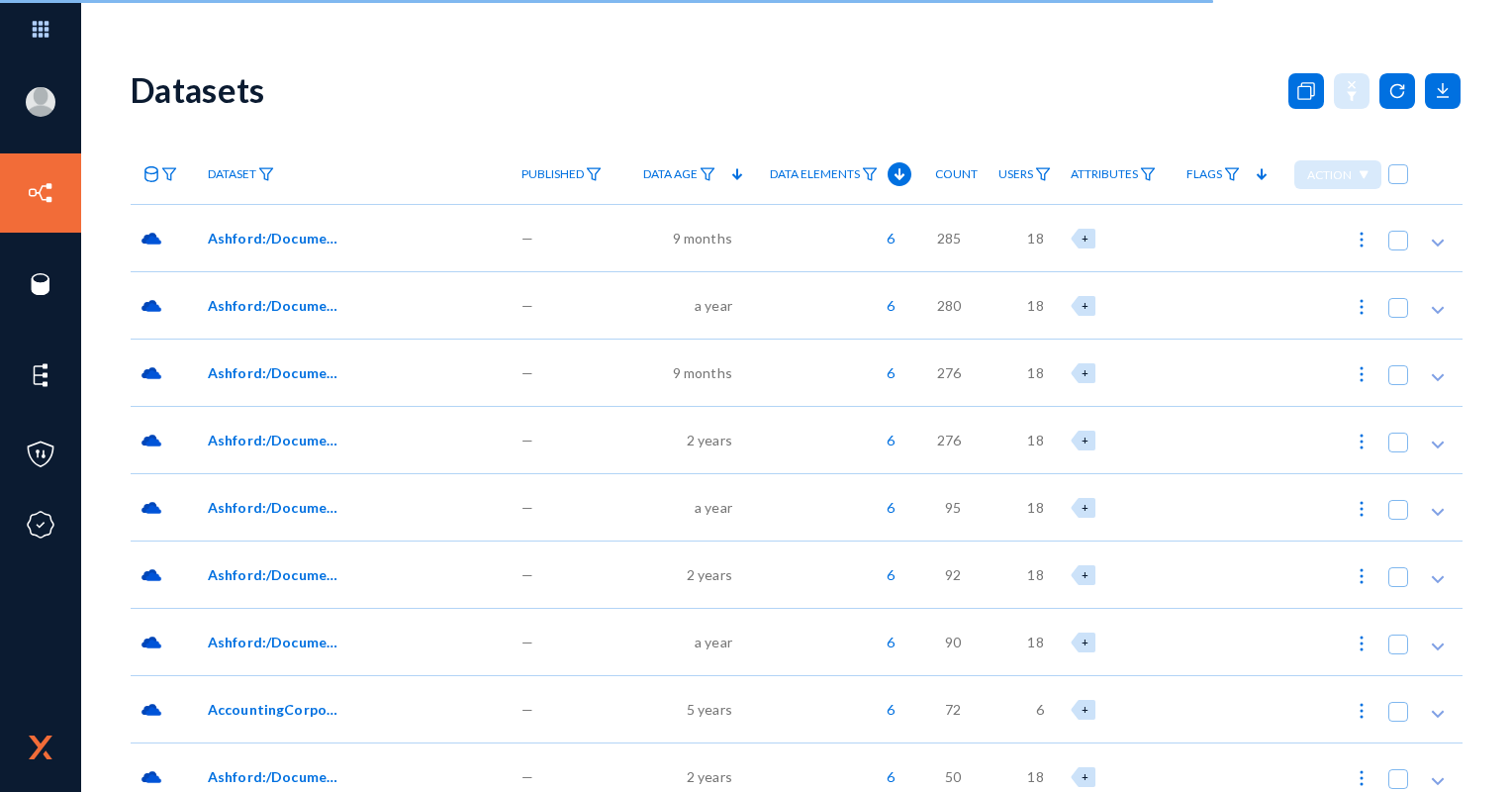 click on "Datasets" at bounding box center (797, 89) 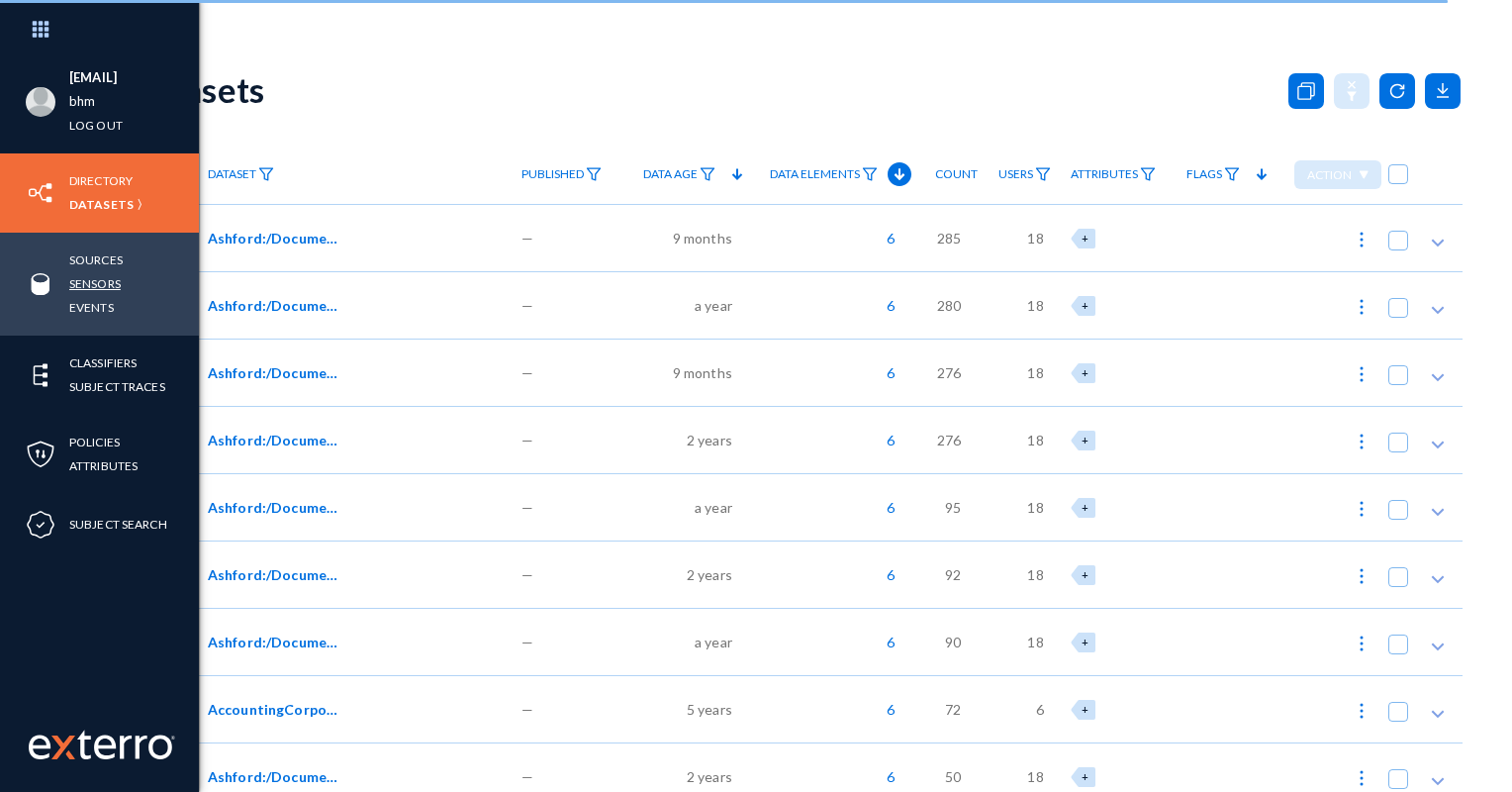 click on "Sensors" at bounding box center [95, 283] 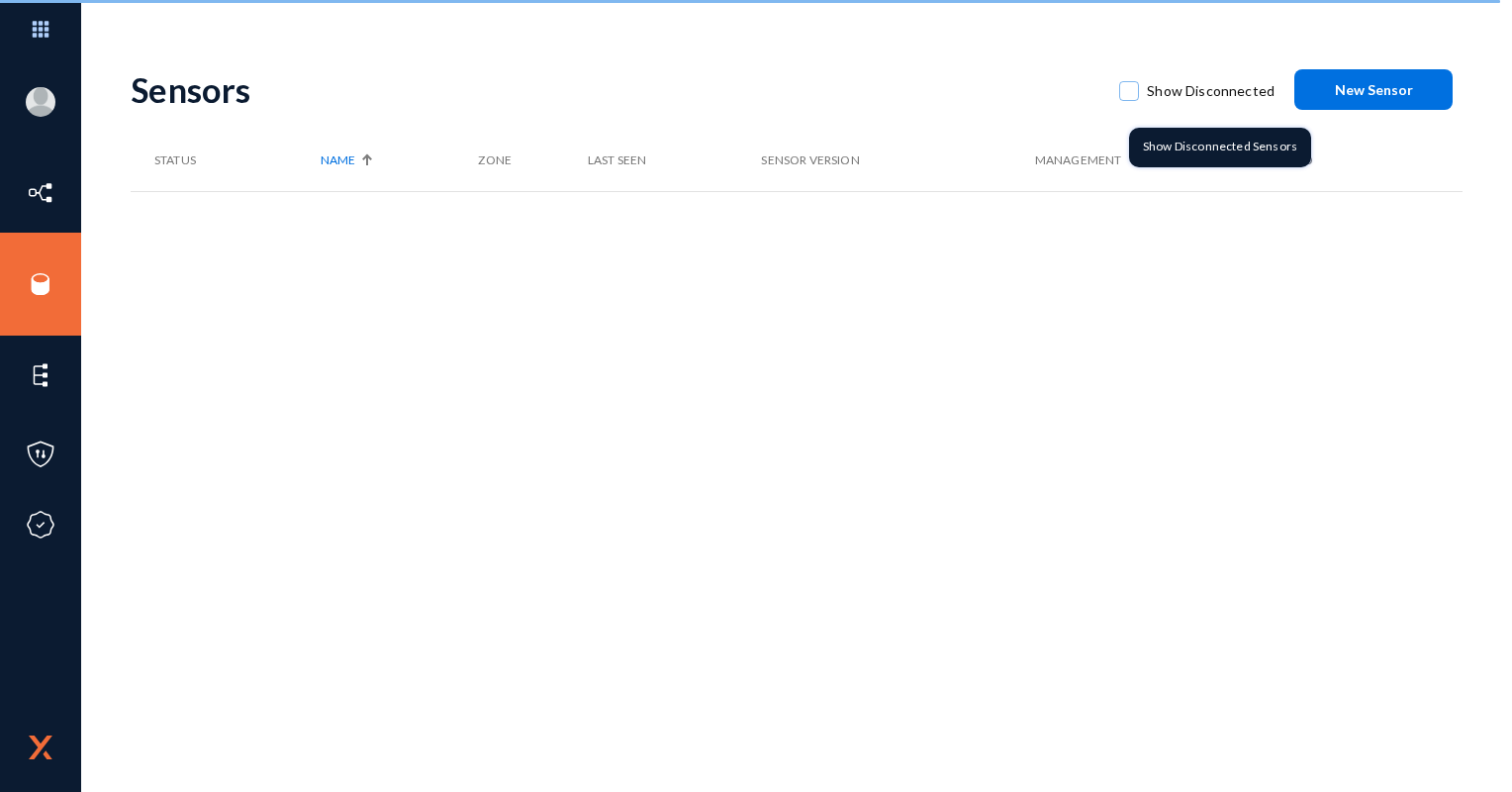 click at bounding box center (1129, 91) 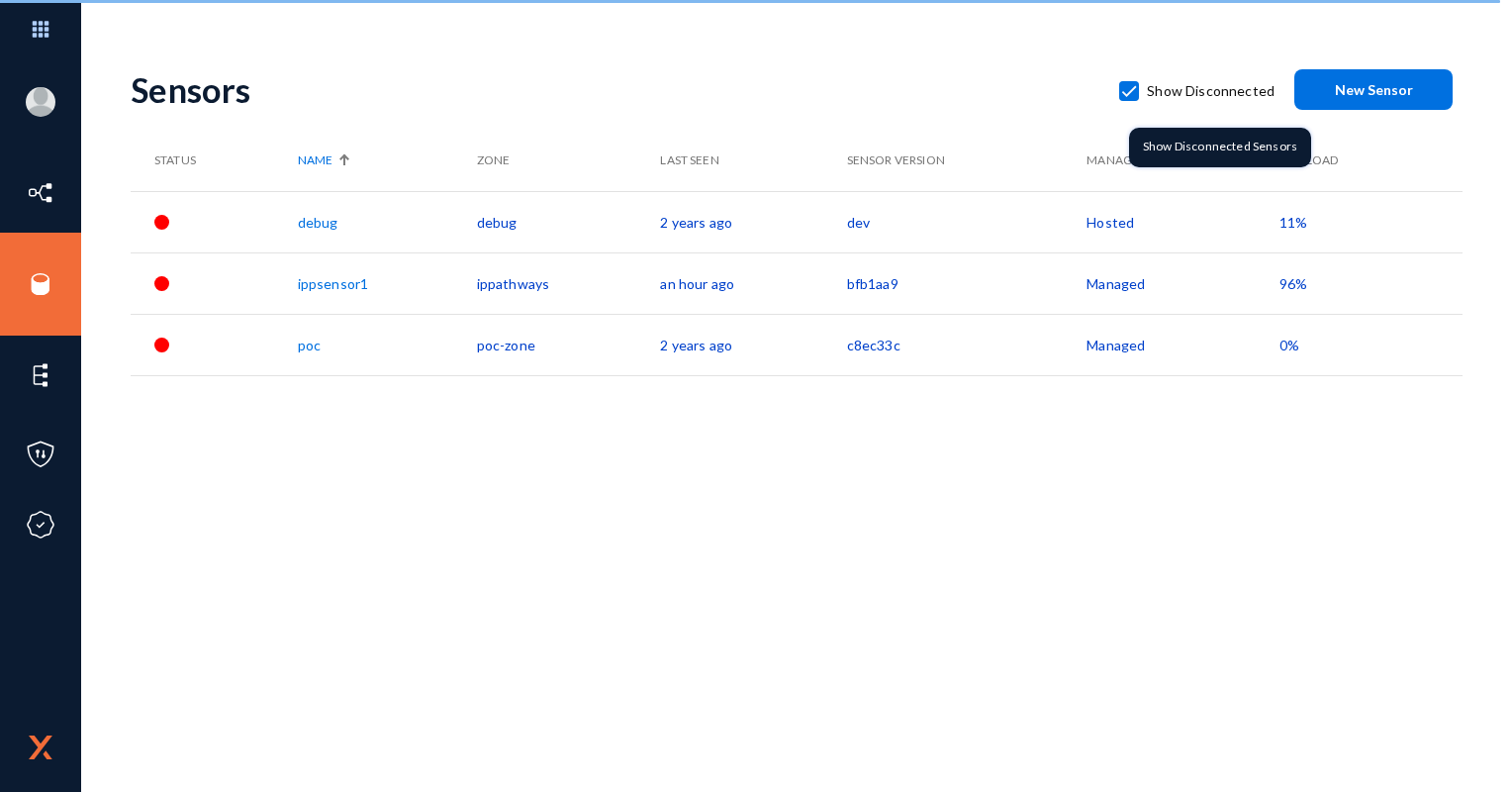 click at bounding box center [1129, 91] 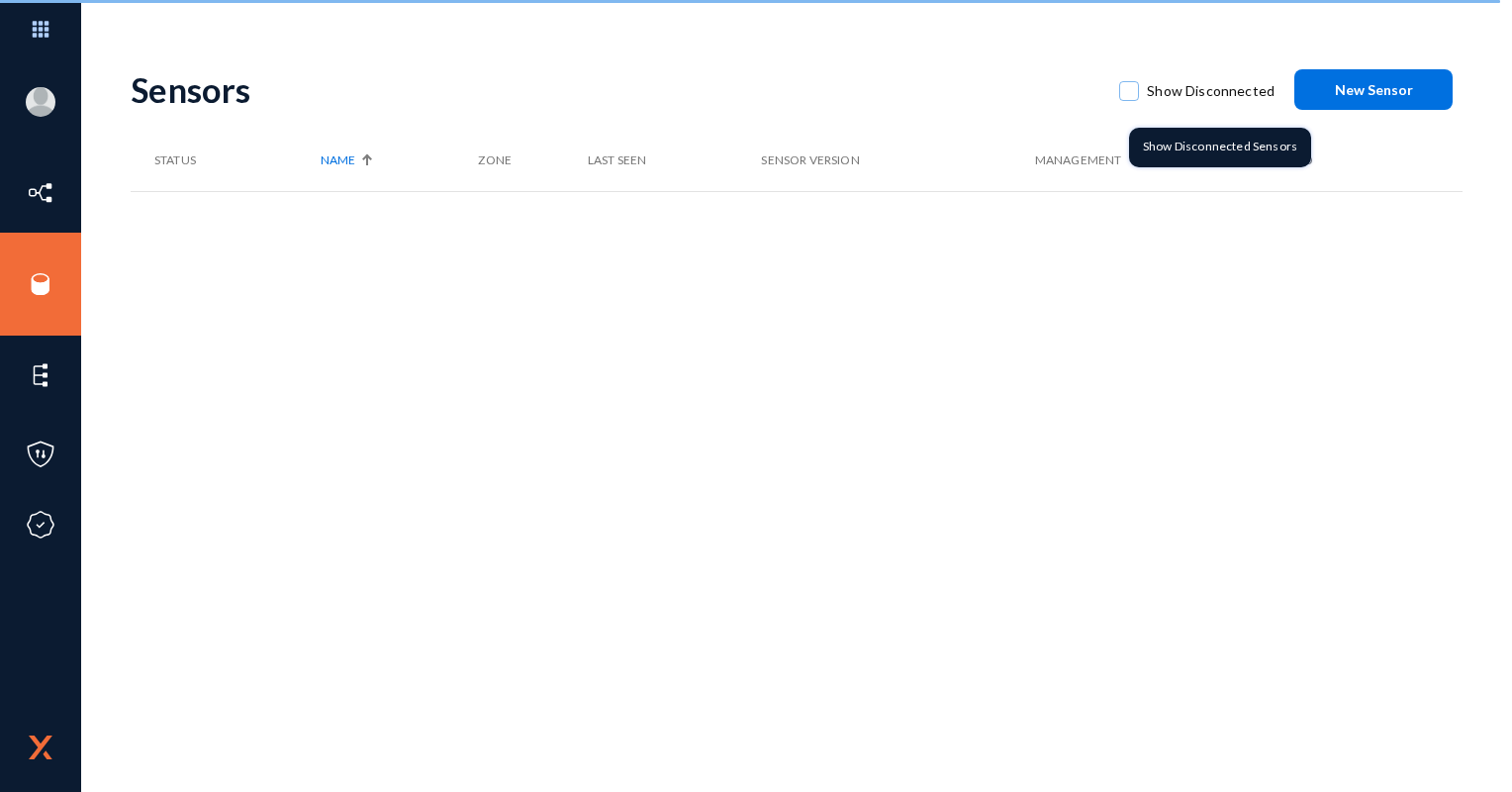click at bounding box center (1129, 91) 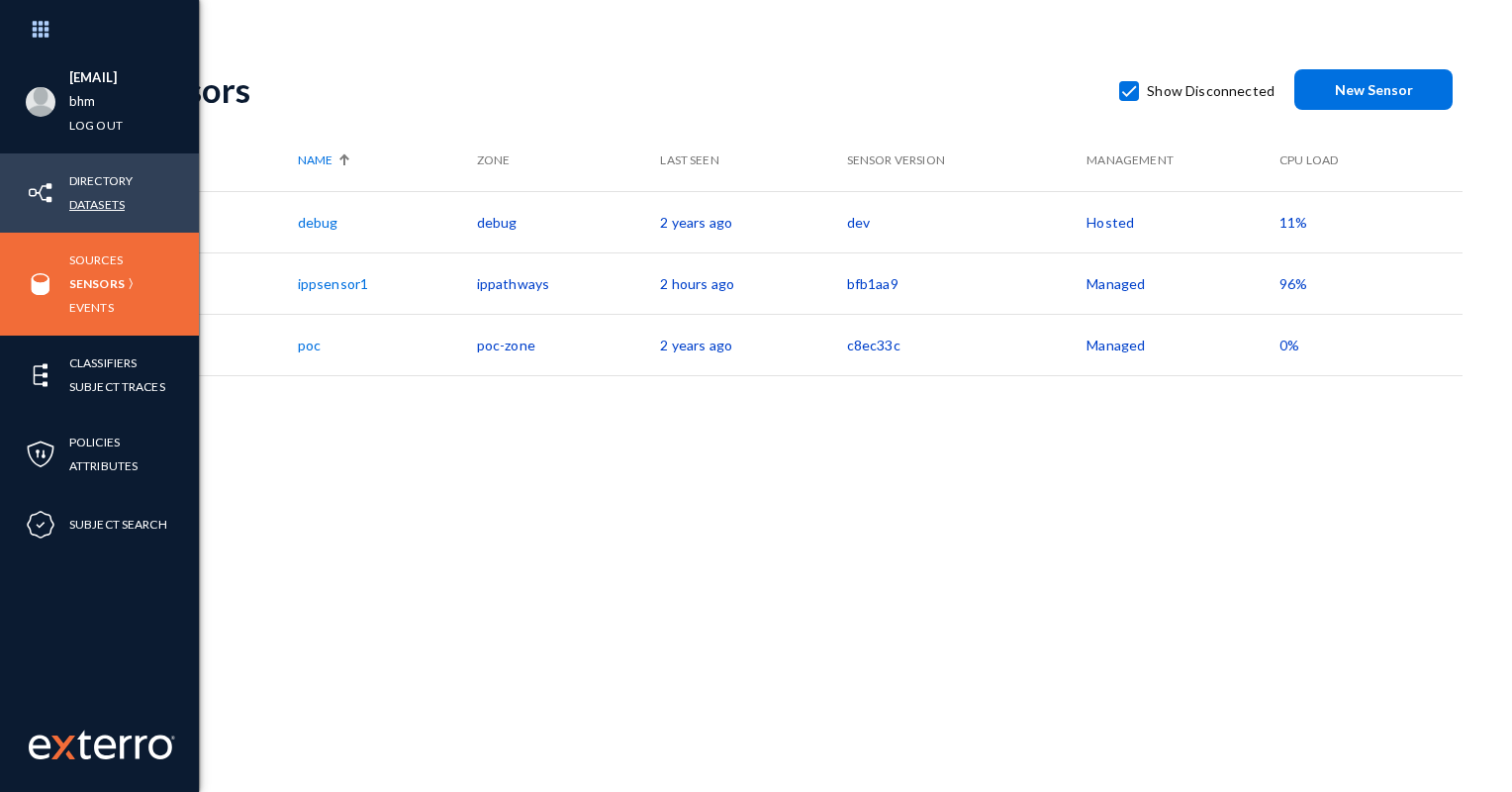 click on "Datasets" at bounding box center (97, 204) 